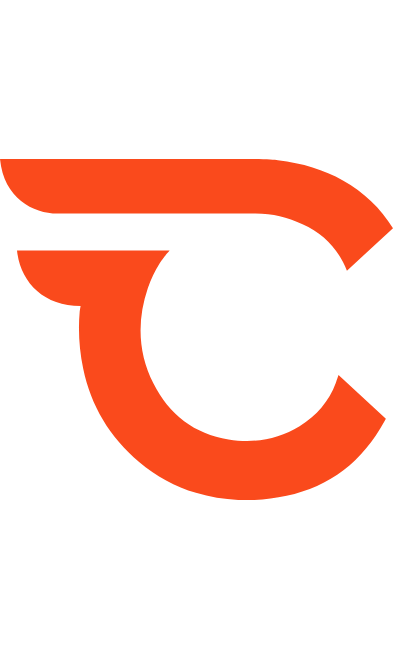 scroll, scrollTop: 0, scrollLeft: 0, axis: both 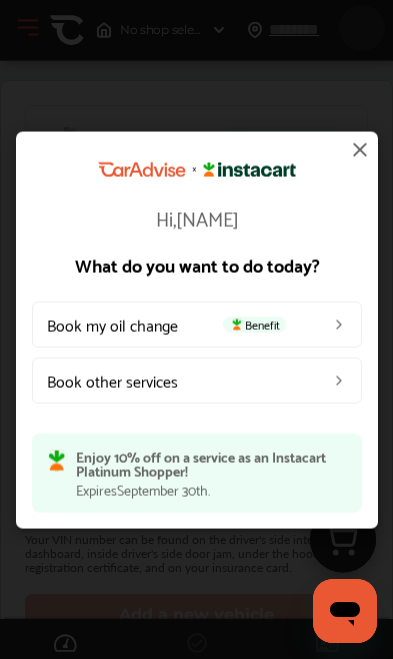 click on "Book my oil change Benefit" at bounding box center [197, 324] 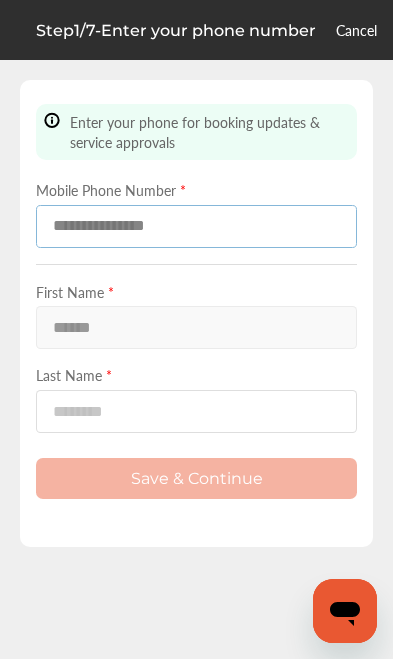 click at bounding box center [196, 226] 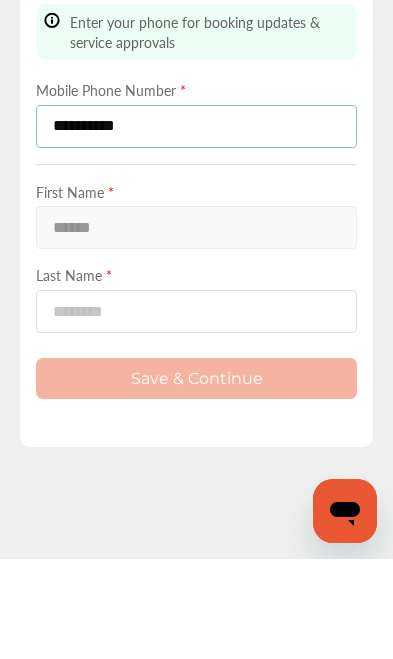 type on "**********" 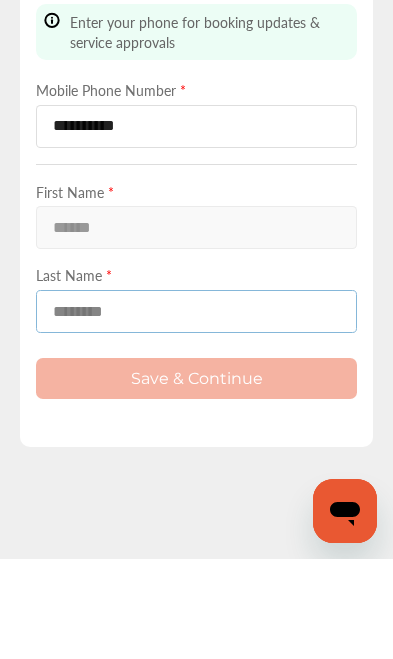 click at bounding box center [196, 411] 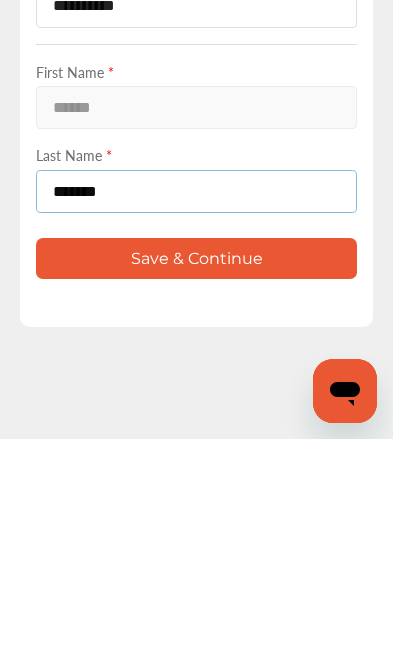 type on "*******" 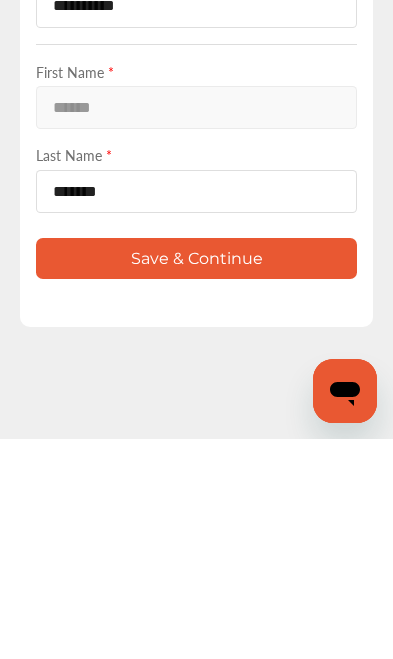 click on "Save & Continue" at bounding box center [196, 478] 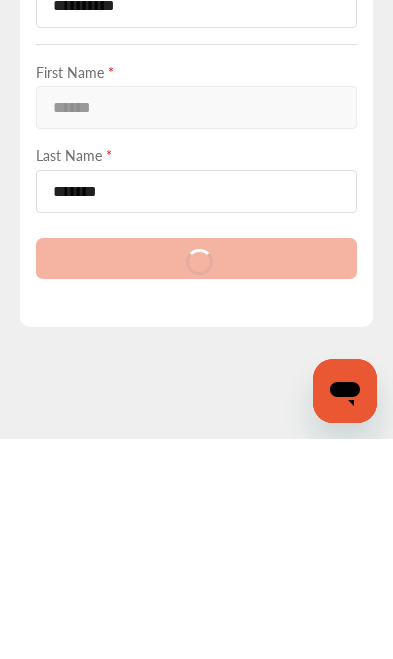 scroll, scrollTop: 83, scrollLeft: 0, axis: vertical 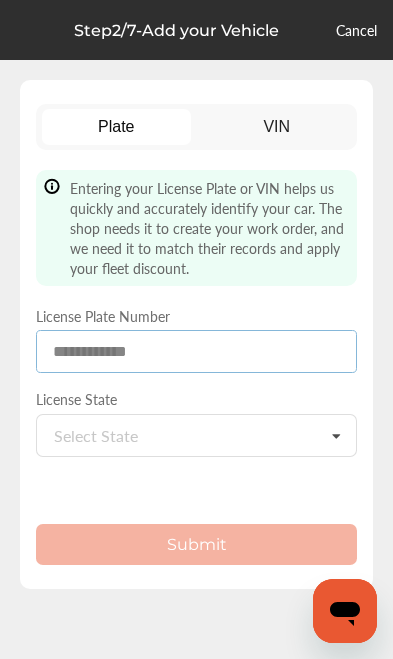 click at bounding box center (196, 351) 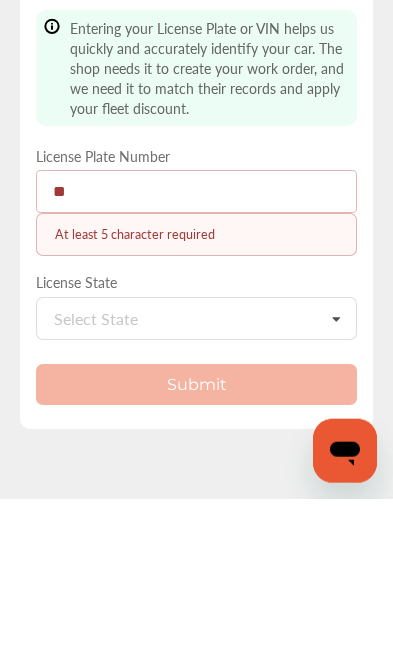 type on "*" 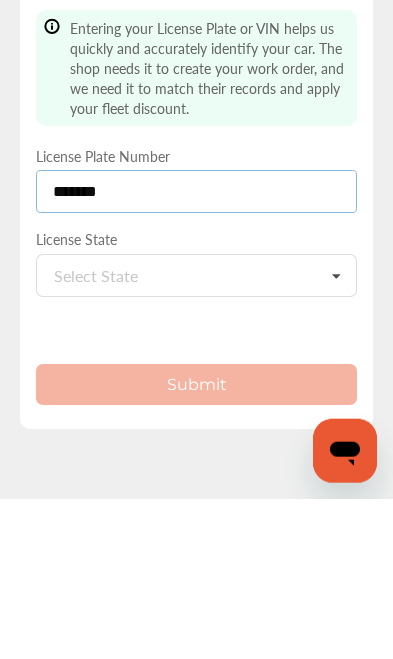 type on "*******" 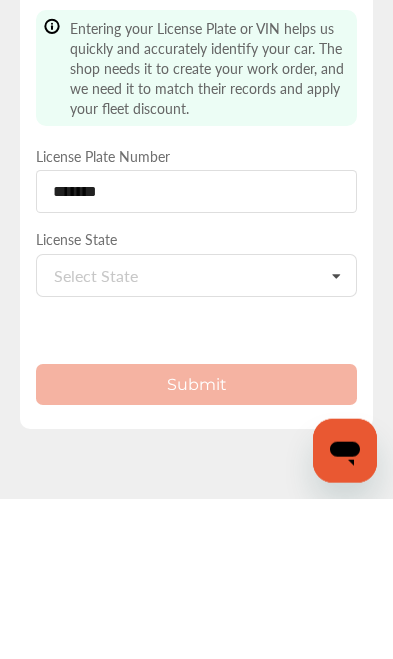 click at bounding box center [336, 436] 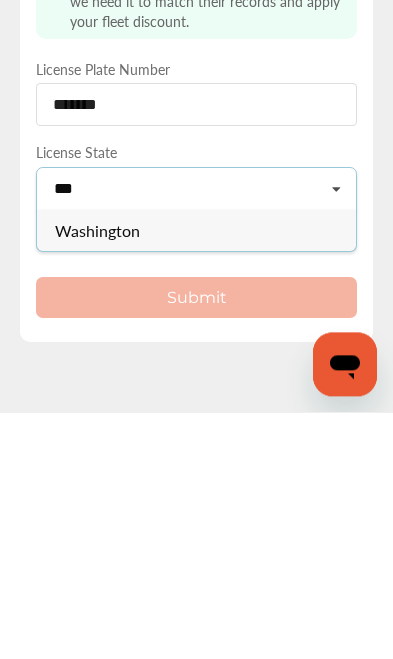 type on "***" 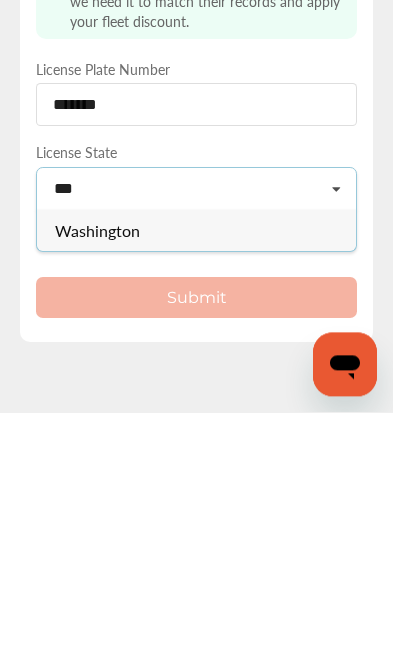 click on "Washington" at bounding box center [97, 477] 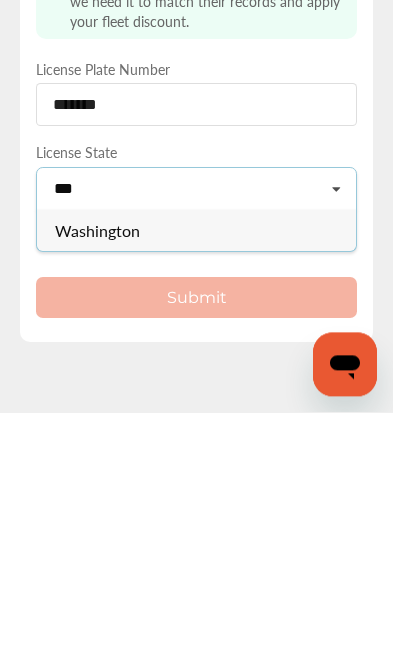 type 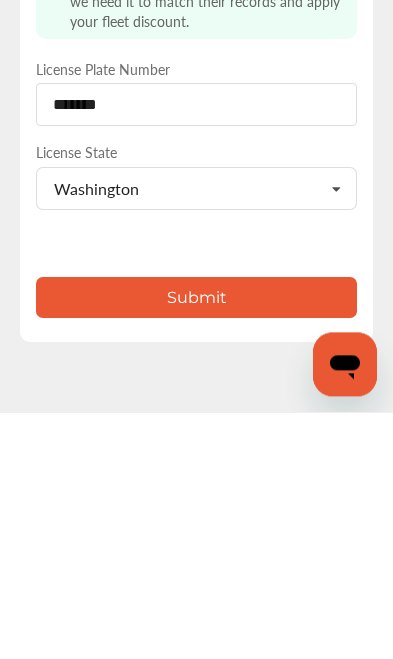 click on "Submit" at bounding box center (196, 544) 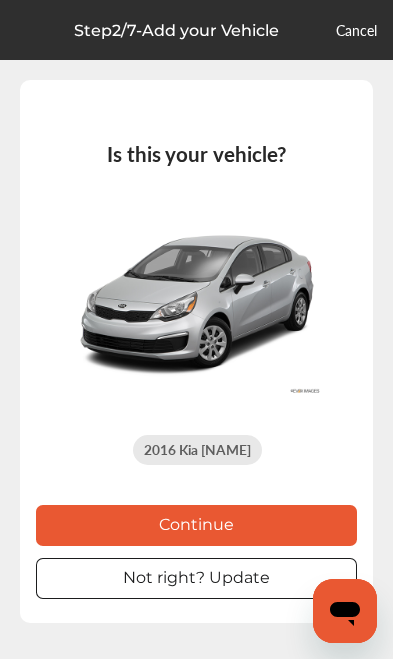 click on "Continue" at bounding box center [196, 525] 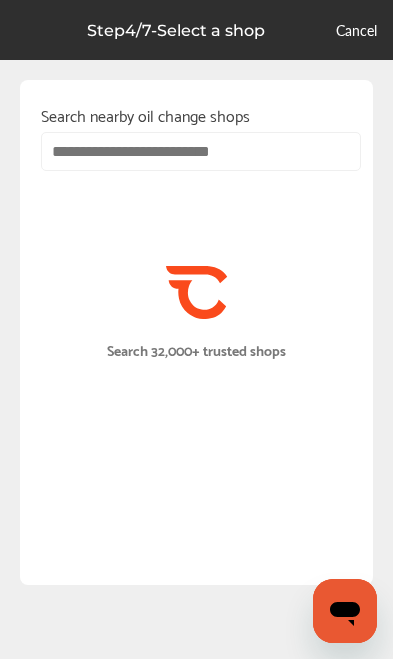 click at bounding box center [201, 151] 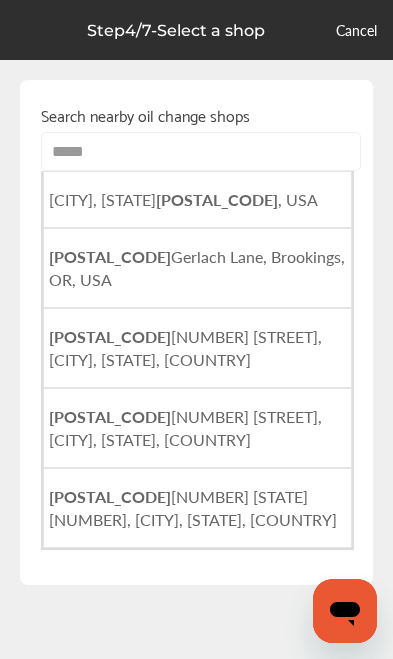 click on "[CITY], [STATE] [POSTAL_CODE], [COUNTRY]" at bounding box center (183, 199) 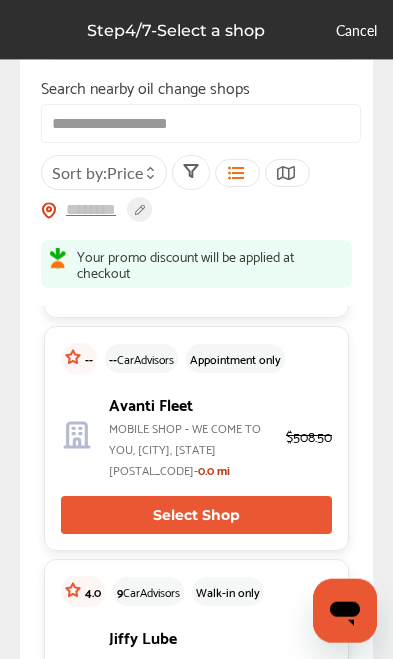 scroll, scrollTop: 7989, scrollLeft: 0, axis: vertical 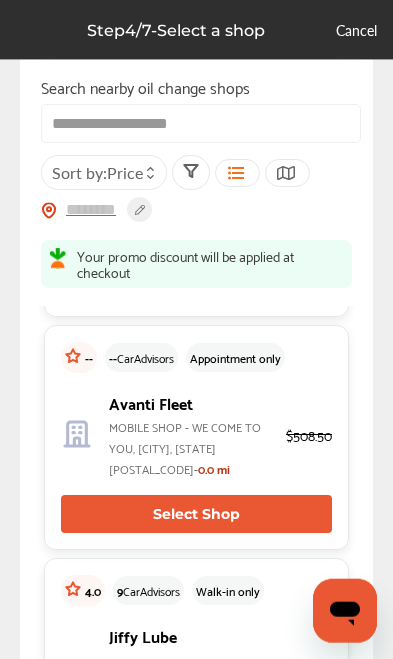 click on "Select Shop" at bounding box center [196, 1076] 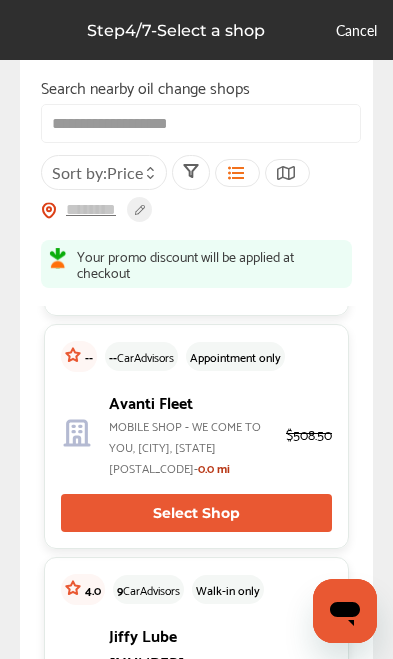 type on "*****" 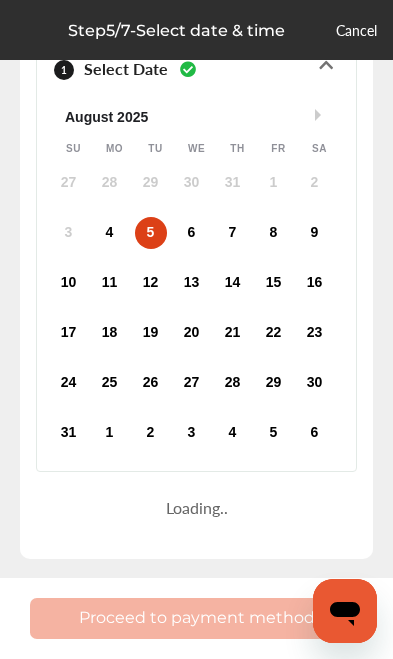 scroll, scrollTop: 73, scrollLeft: 0, axis: vertical 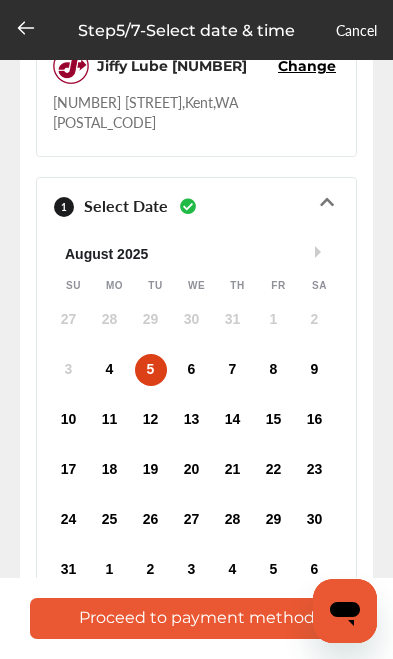 click on "9" at bounding box center (315, 370) 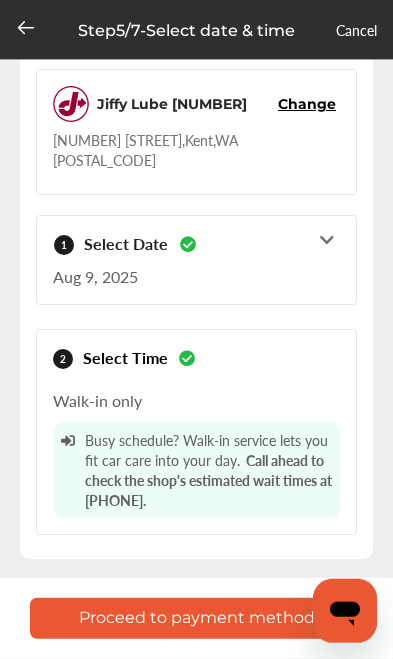 scroll, scrollTop: 0, scrollLeft: 0, axis: both 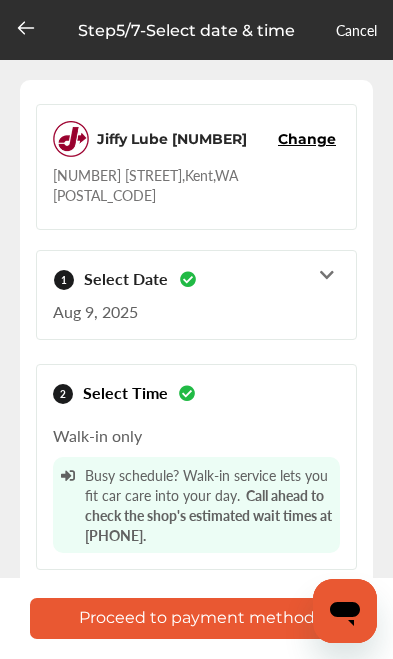 click on "Proceed to payment method" at bounding box center [196, 618] 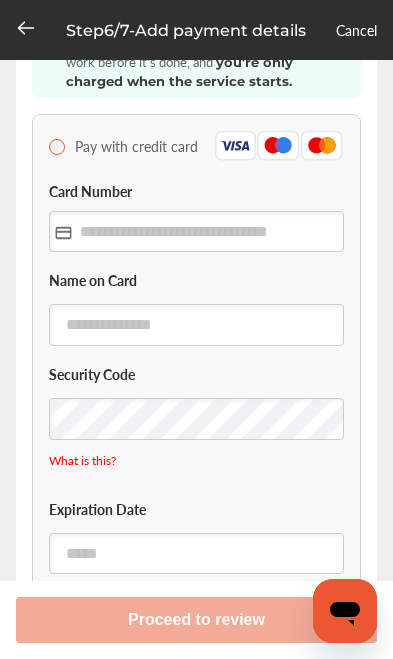 scroll, scrollTop: 0, scrollLeft: 0, axis: both 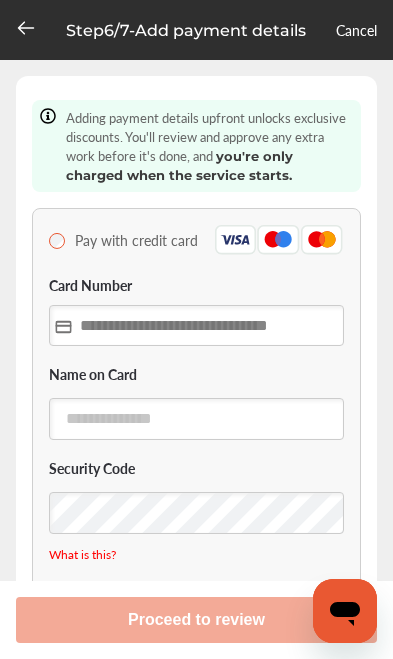 click at bounding box center (196, 325) 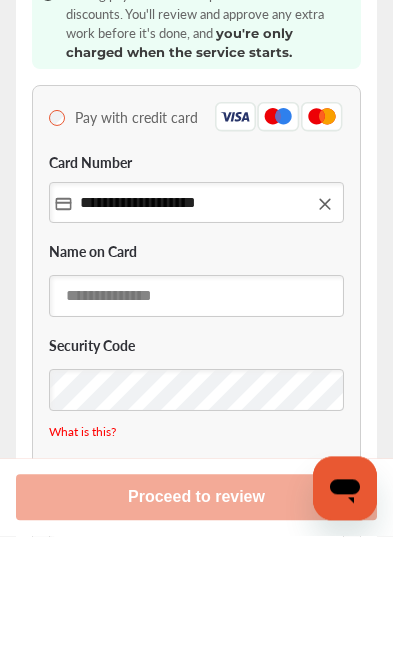 click at bounding box center [196, 418] 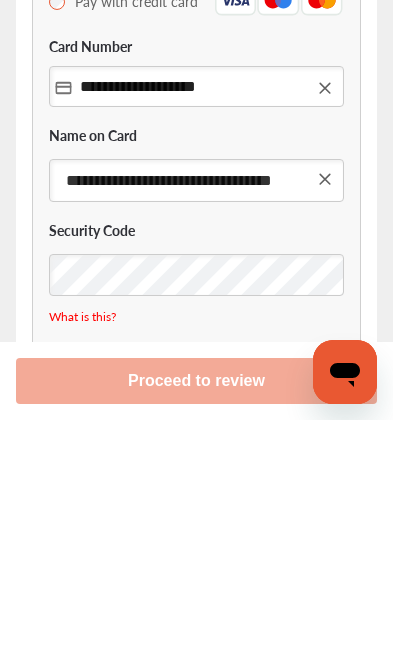 type on "**********" 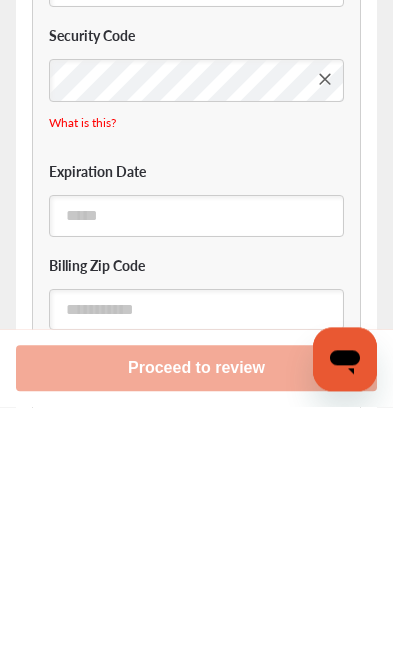 scroll, scrollTop: 182, scrollLeft: 0, axis: vertical 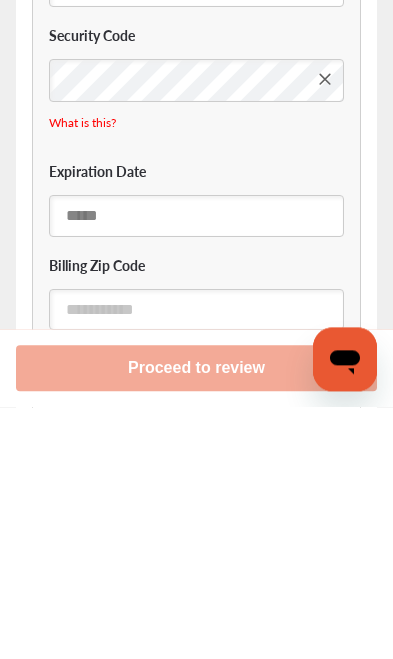 click at bounding box center [196, 467] 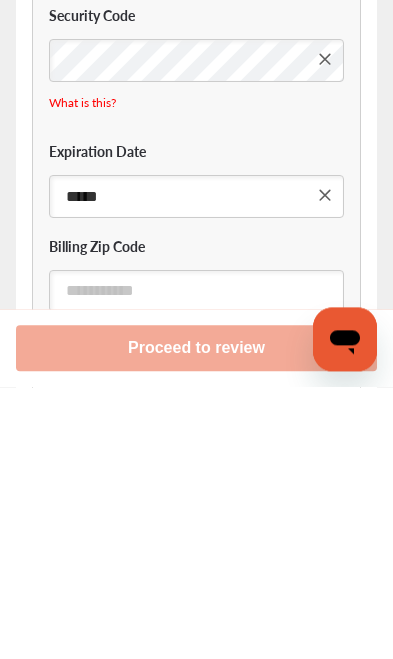 type on "*****" 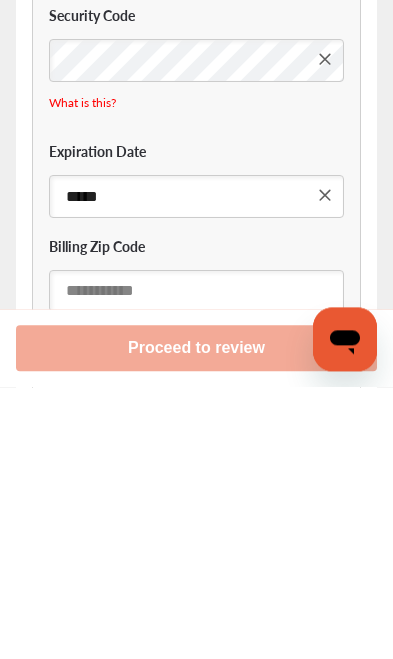 click at bounding box center [196, 562] 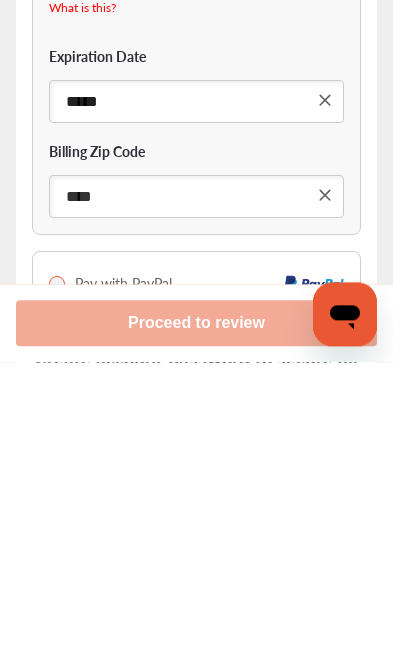type on "*****" 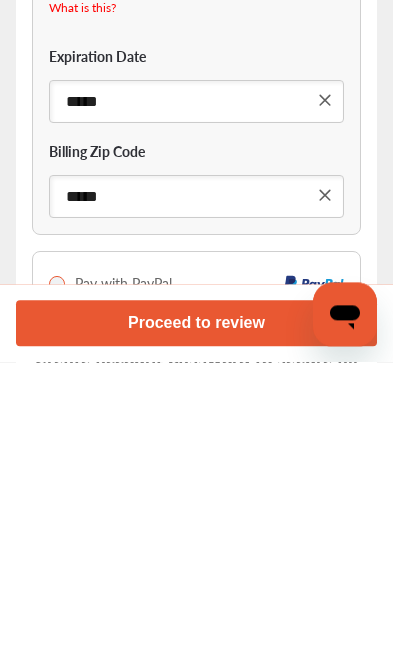 click on "Proceed to review" at bounding box center [196, 620] 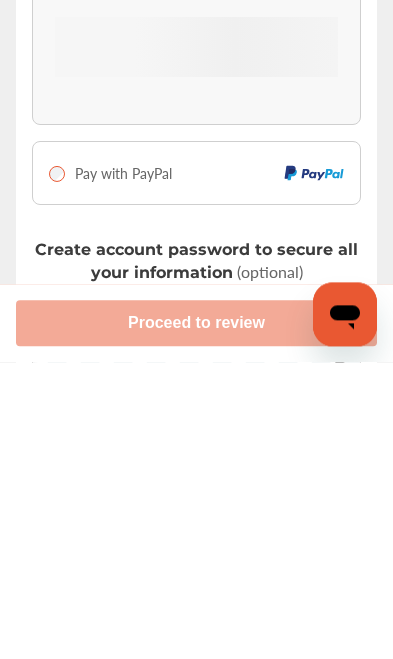 scroll, scrollTop: 437, scrollLeft: 0, axis: vertical 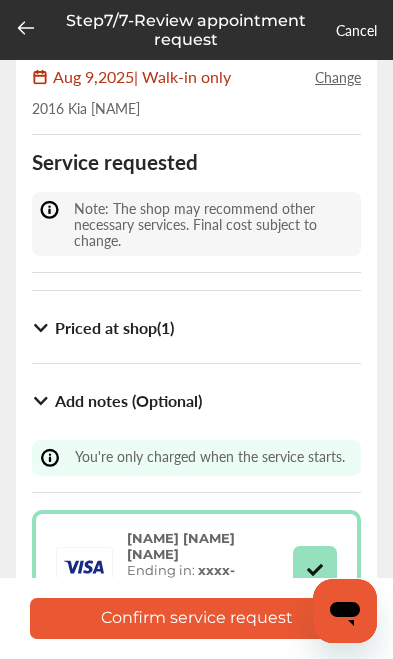 click on "Confirm service request" at bounding box center (196, 618) 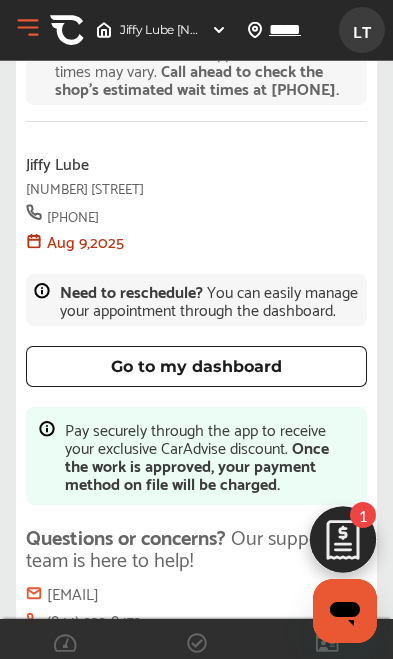 scroll, scrollTop: 346, scrollLeft: 0, axis: vertical 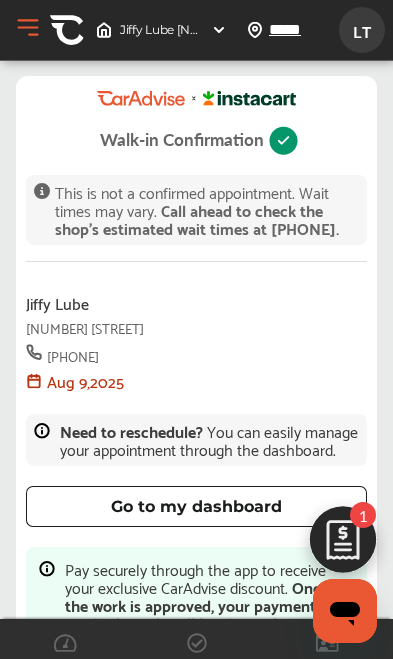click on "[PHONE]" at bounding box center (73, 355) 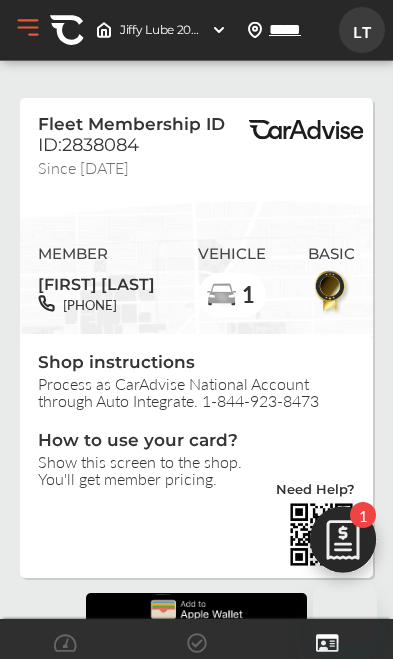 scroll, scrollTop: 0, scrollLeft: 0, axis: both 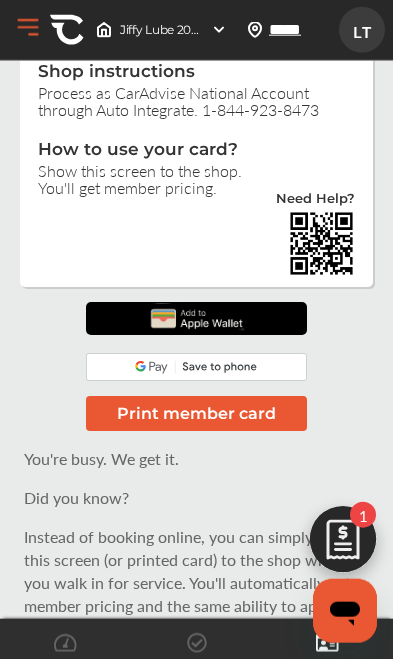 click on "Print member card" at bounding box center (196, 413) 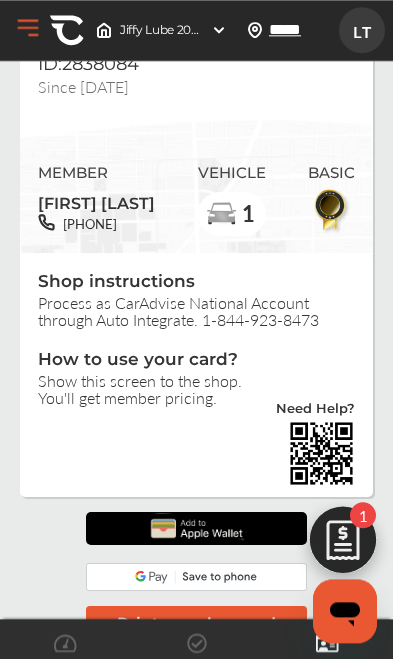 scroll, scrollTop: 0, scrollLeft: 0, axis: both 